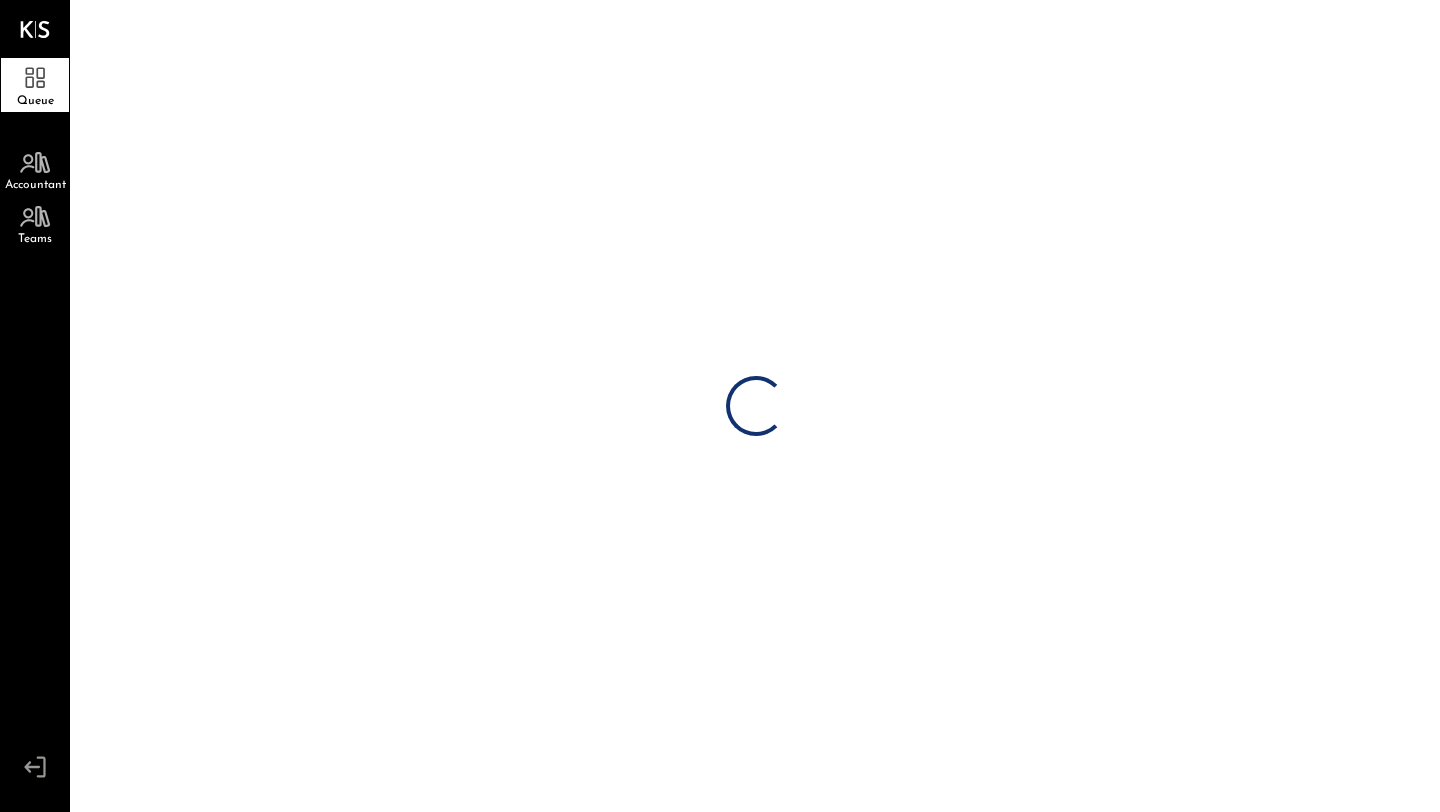 scroll, scrollTop: 0, scrollLeft: 0, axis: both 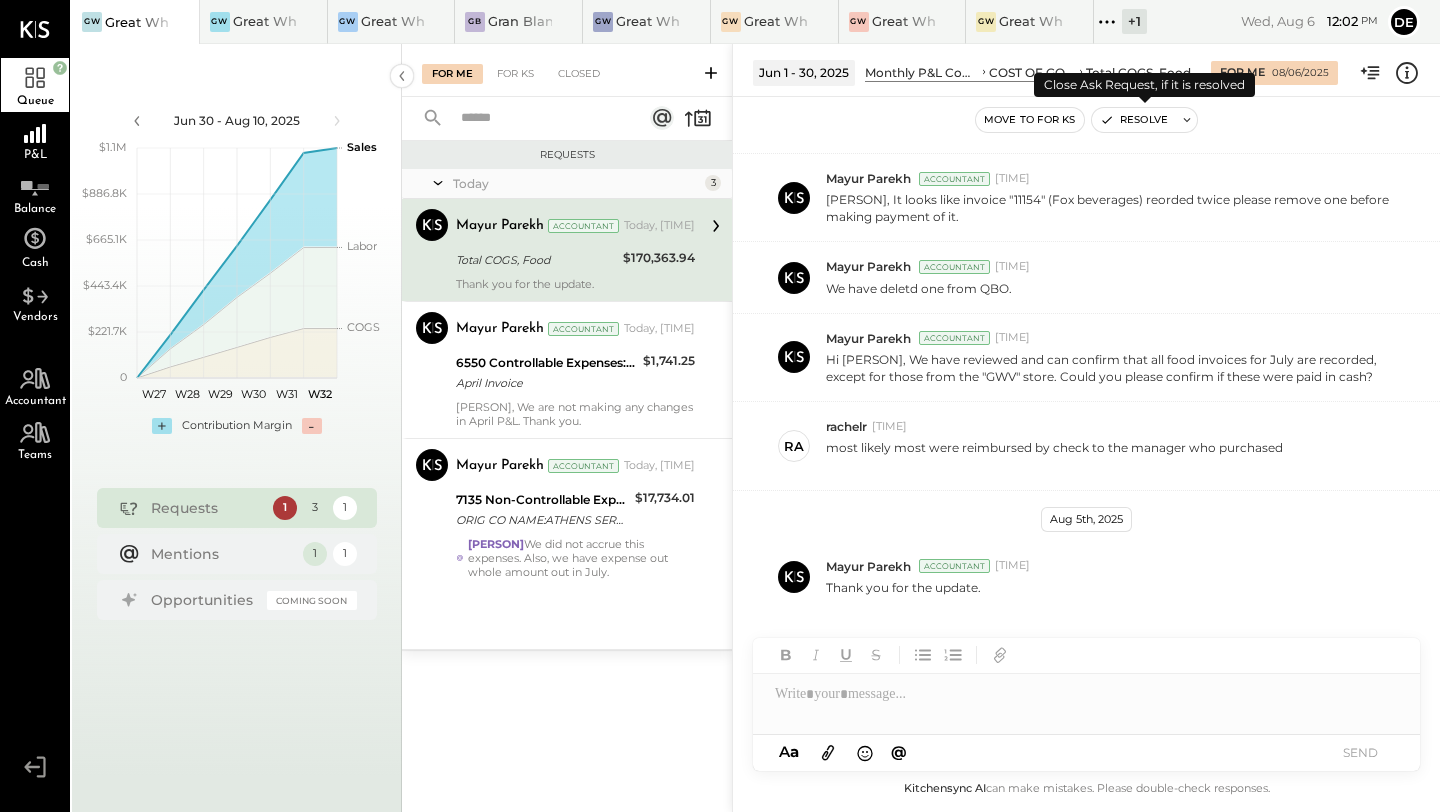 click 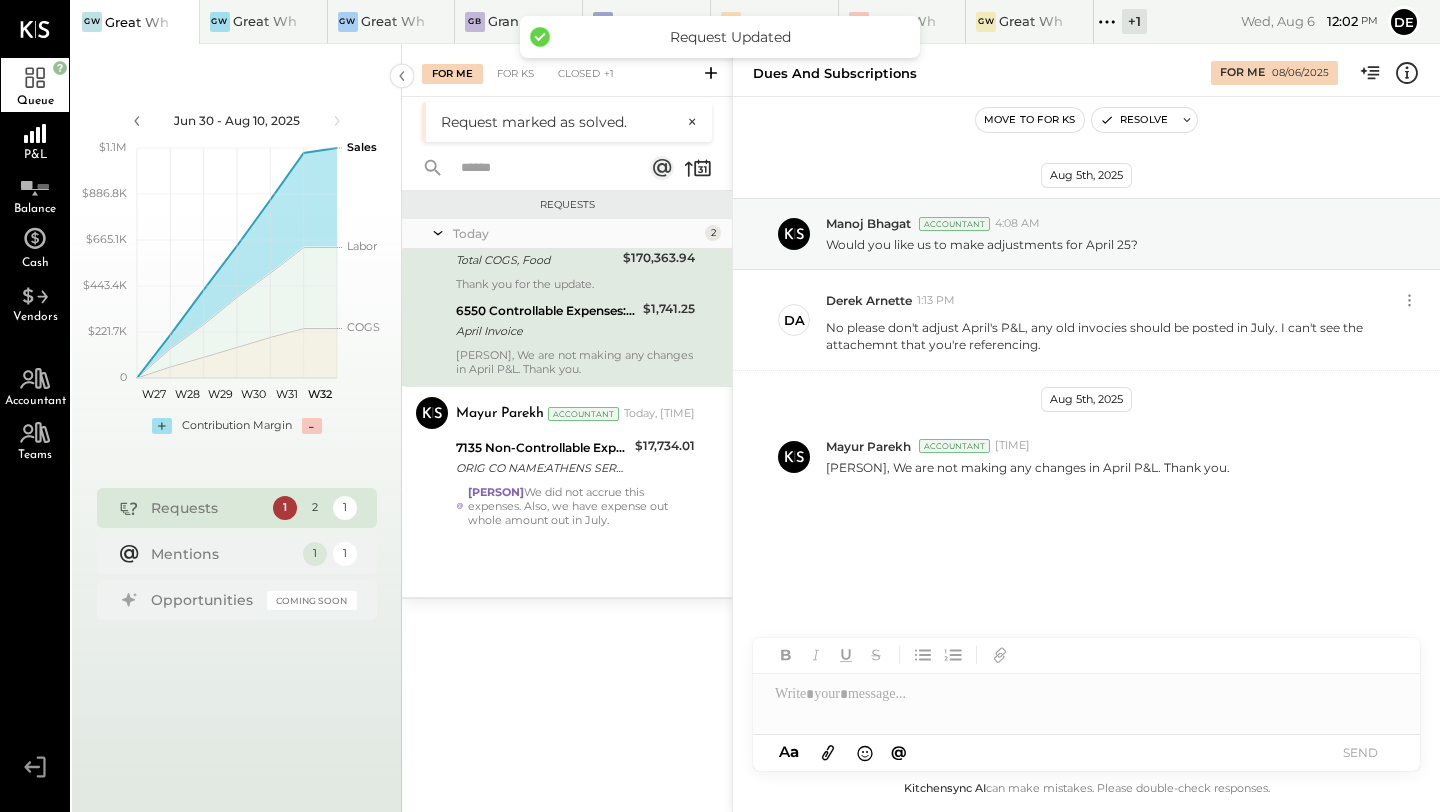 scroll, scrollTop: 0, scrollLeft: 0, axis: both 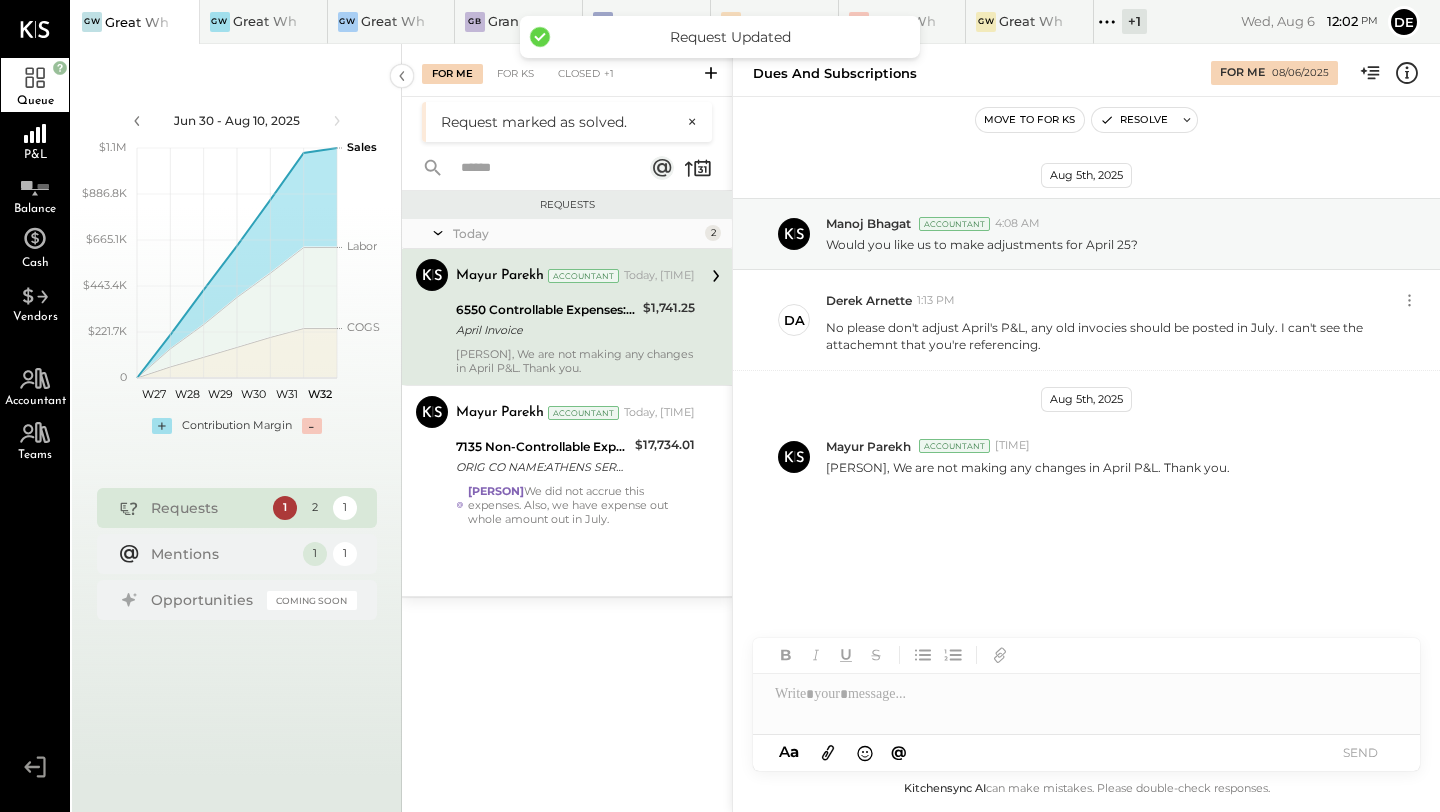 click on "6550 Controllable Expenses:General & Administrative Expenses:Dues and Subscriptions" at bounding box center (546, 310) 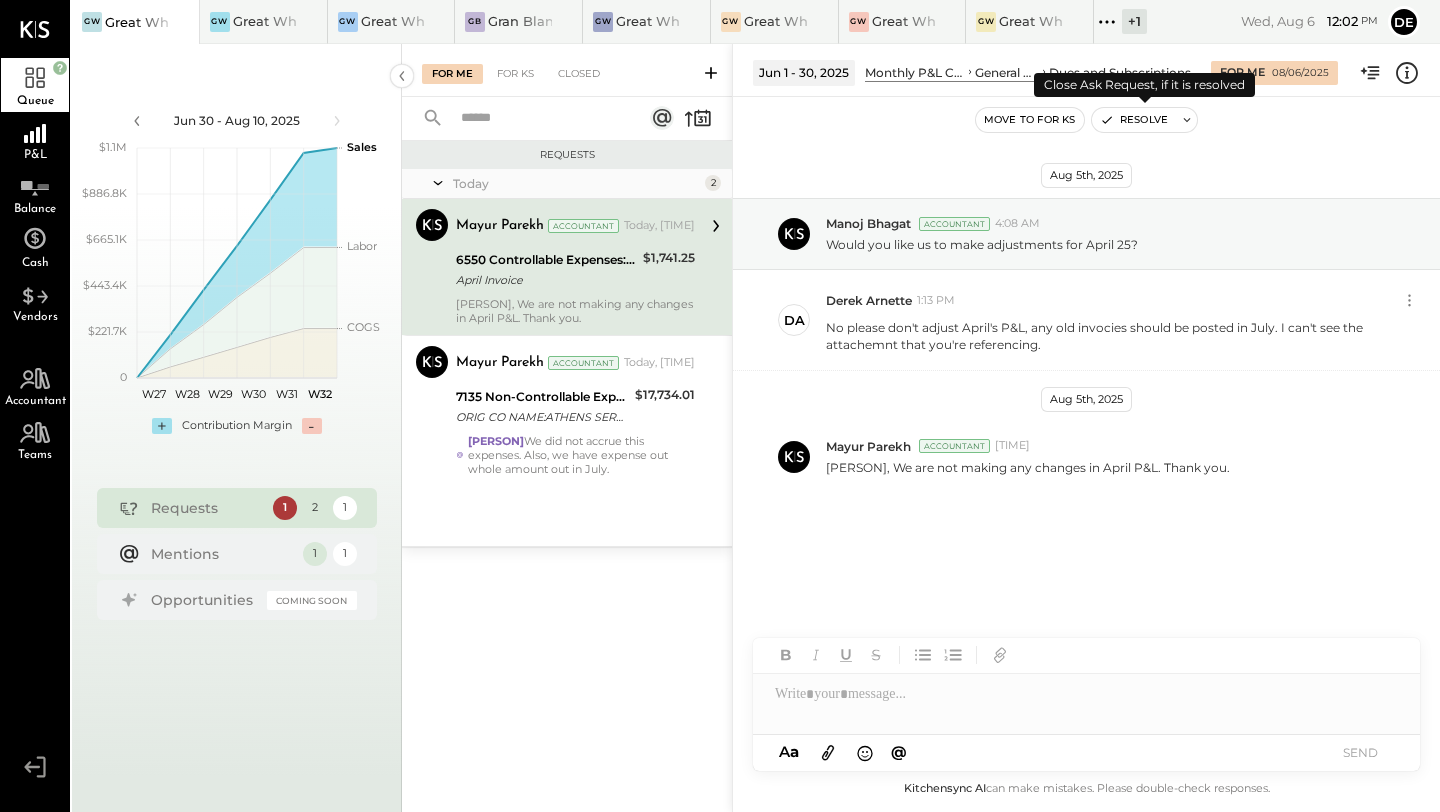 click on "Resolve" at bounding box center (1134, 120) 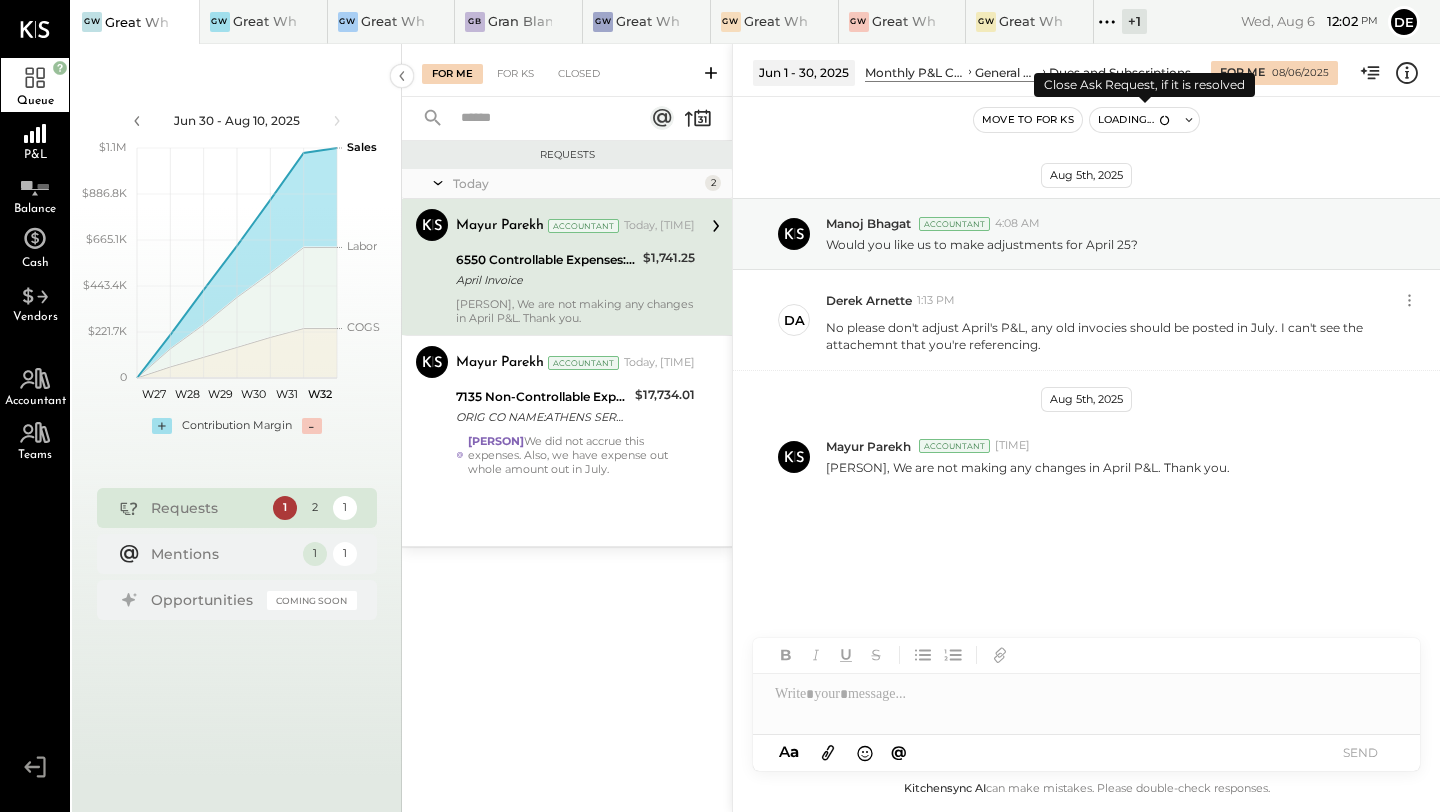 click on "Loading..." at bounding box center [1134, 120] 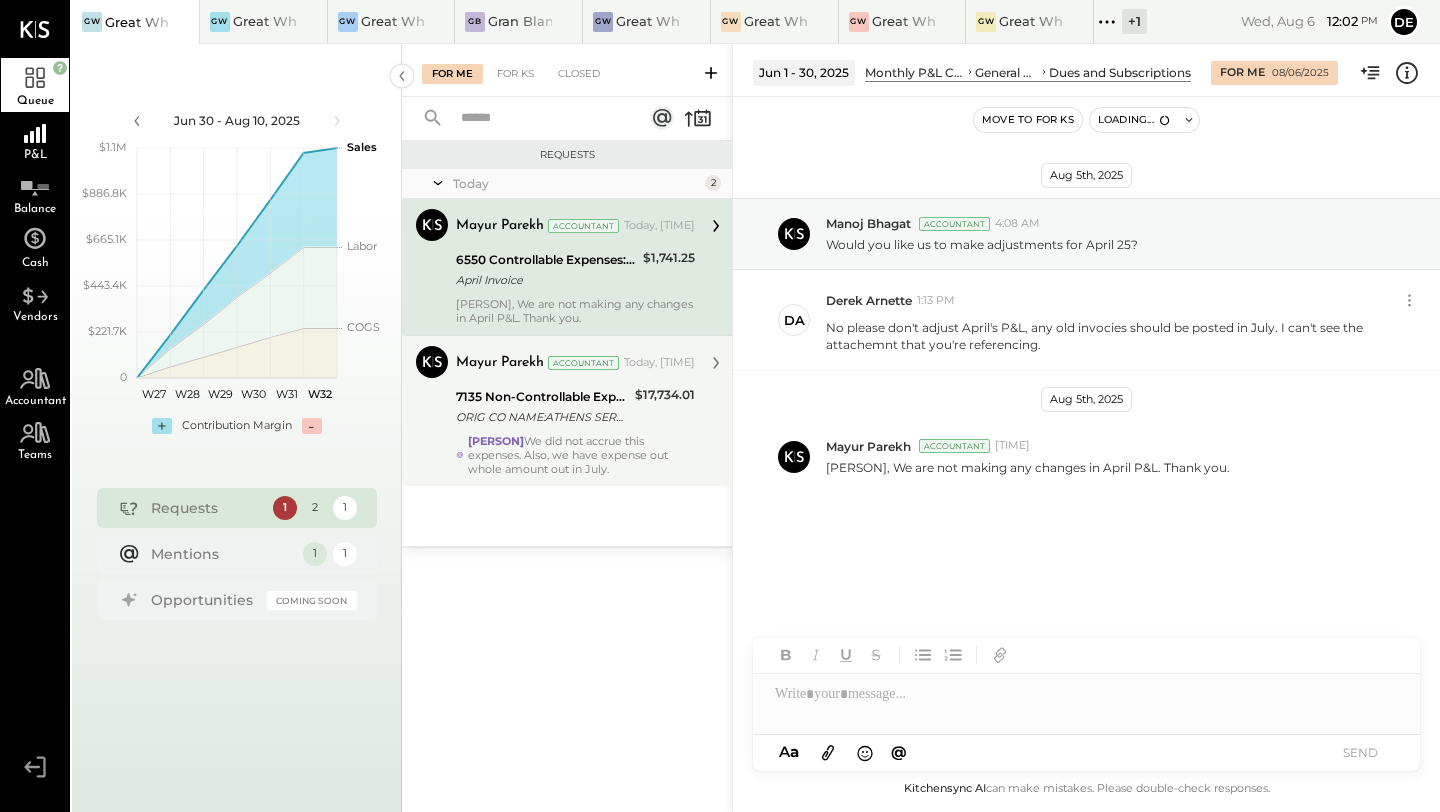 scroll, scrollTop: 625, scrollLeft: 0, axis: vertical 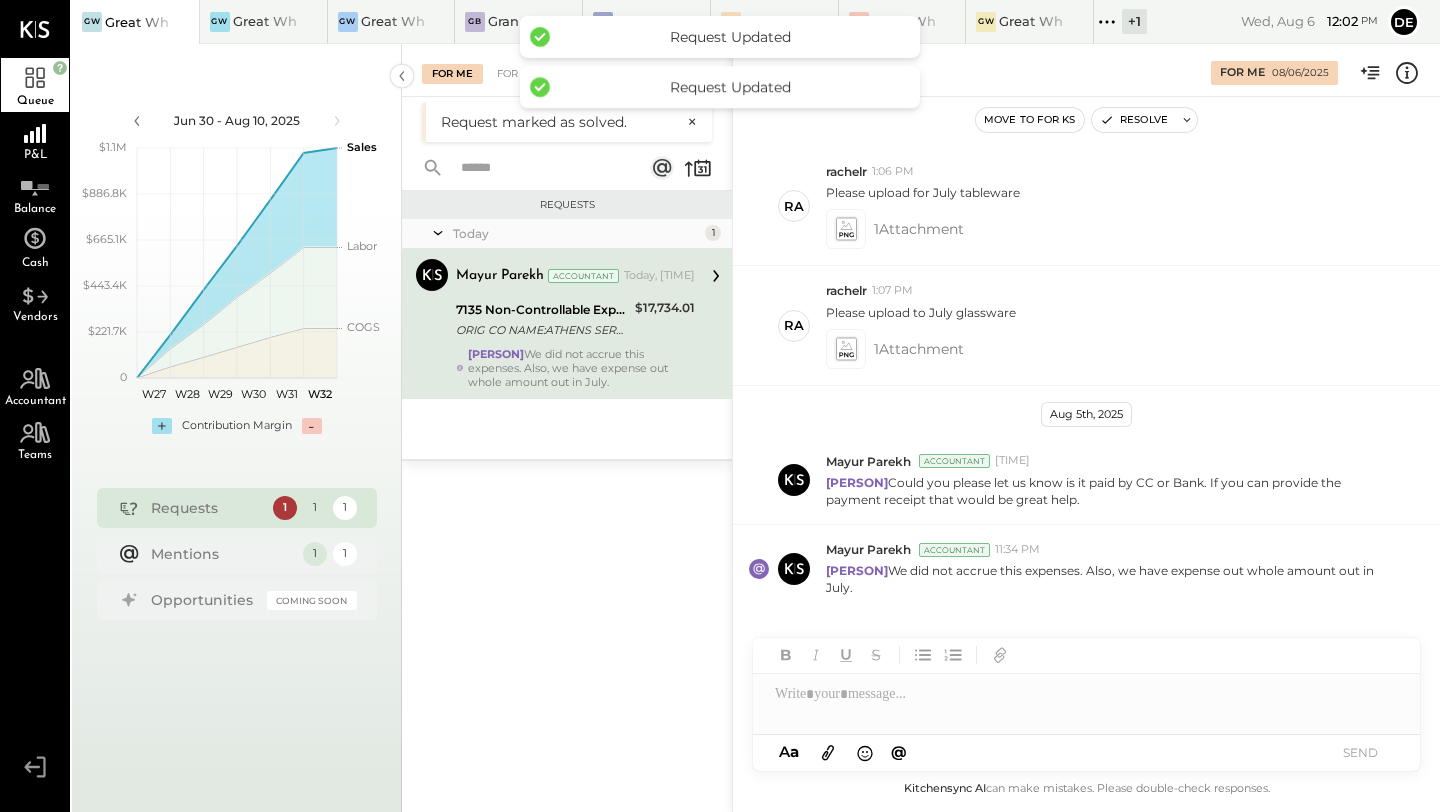 click on "ORIG CO NAME:ATHENS SERVICES ORIG ID:XXXXXX3271 DESC DATE: CO ENTRY DESCR:TRASH PYMTSEC:CCD TRACE#:XXXXXXXX7023922 EED:250716 IND ID:2 MXXXX4521 IND NAME:GREAT W HITE CAF TRN: XXXXXX3922 TC" at bounding box center (542, 330) 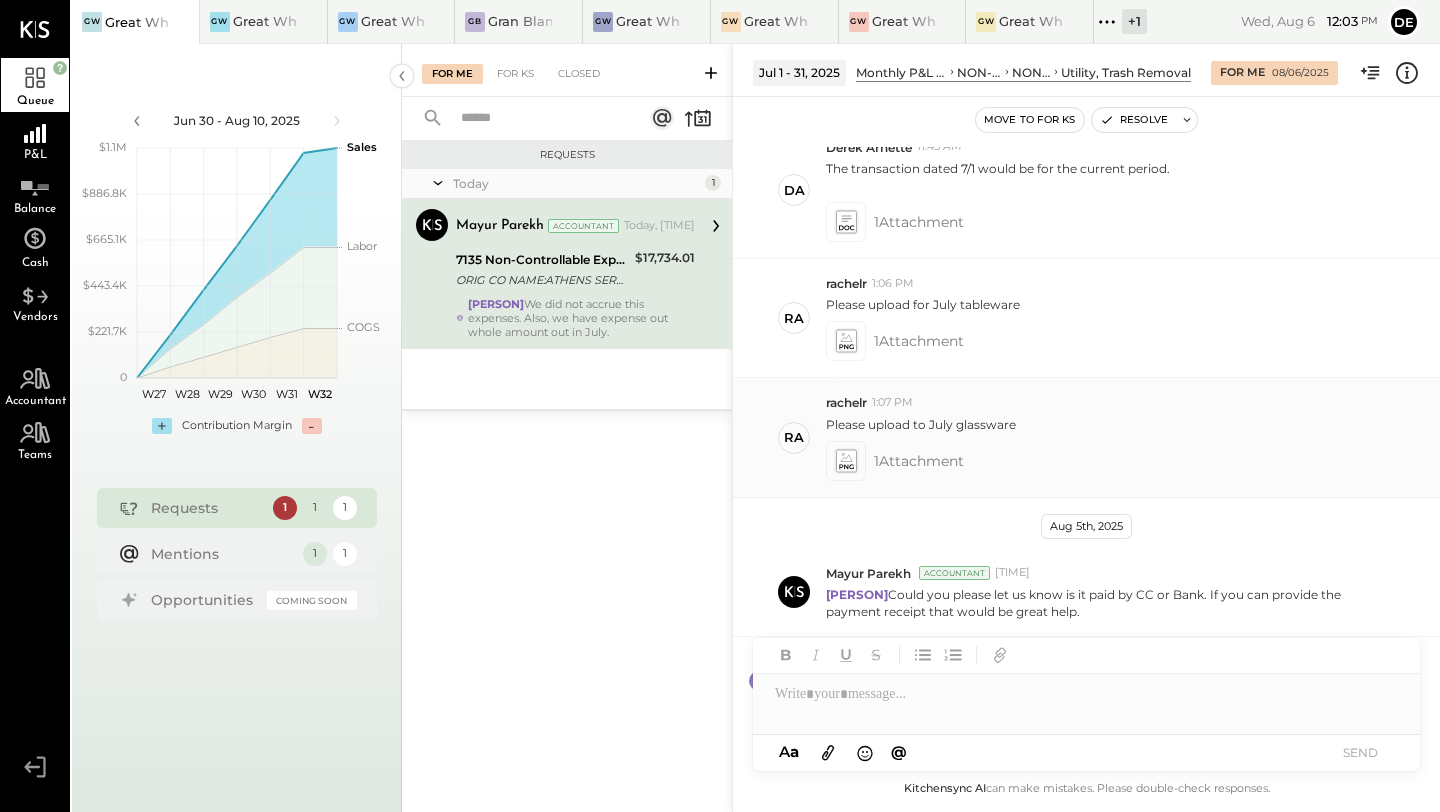 scroll, scrollTop: 514, scrollLeft: 0, axis: vertical 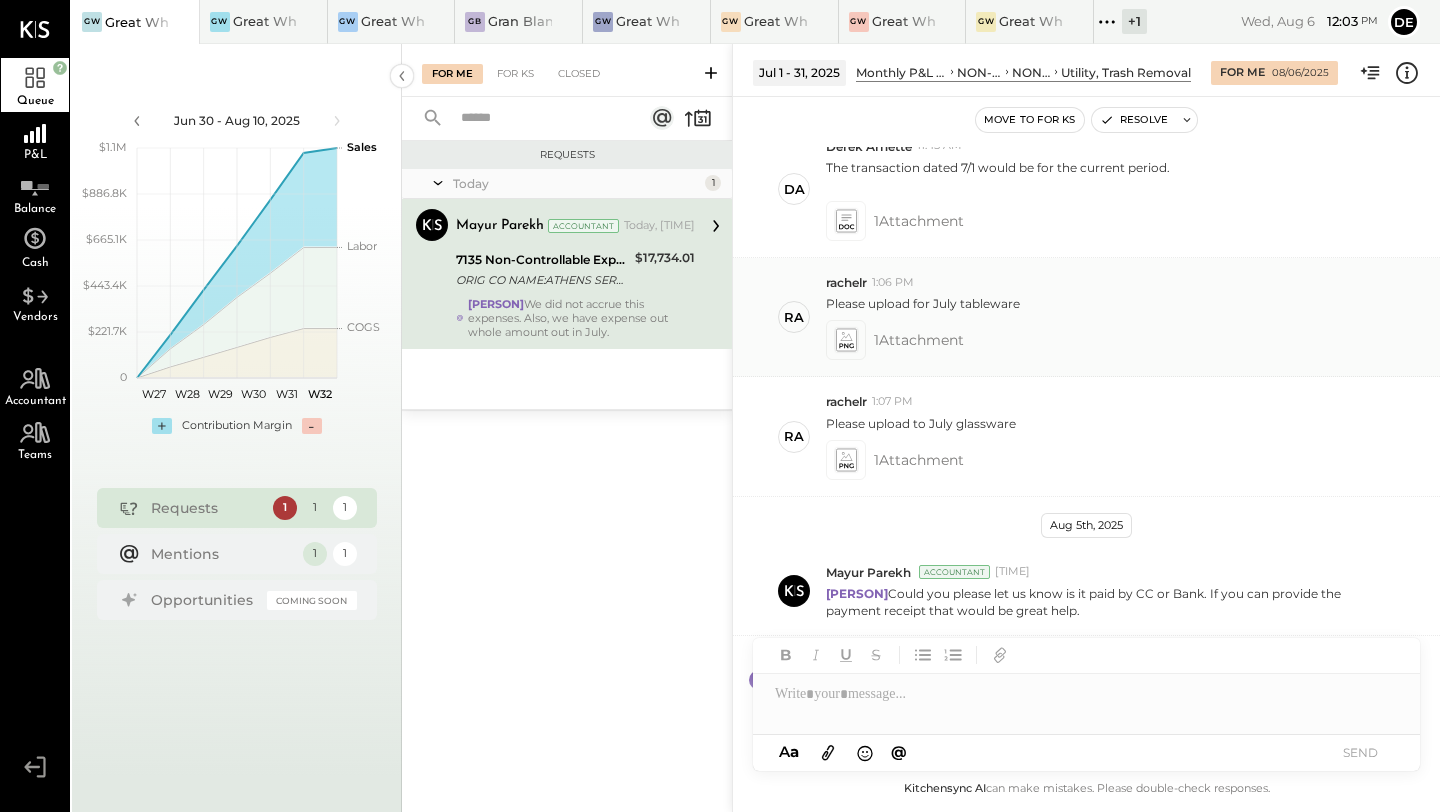 click 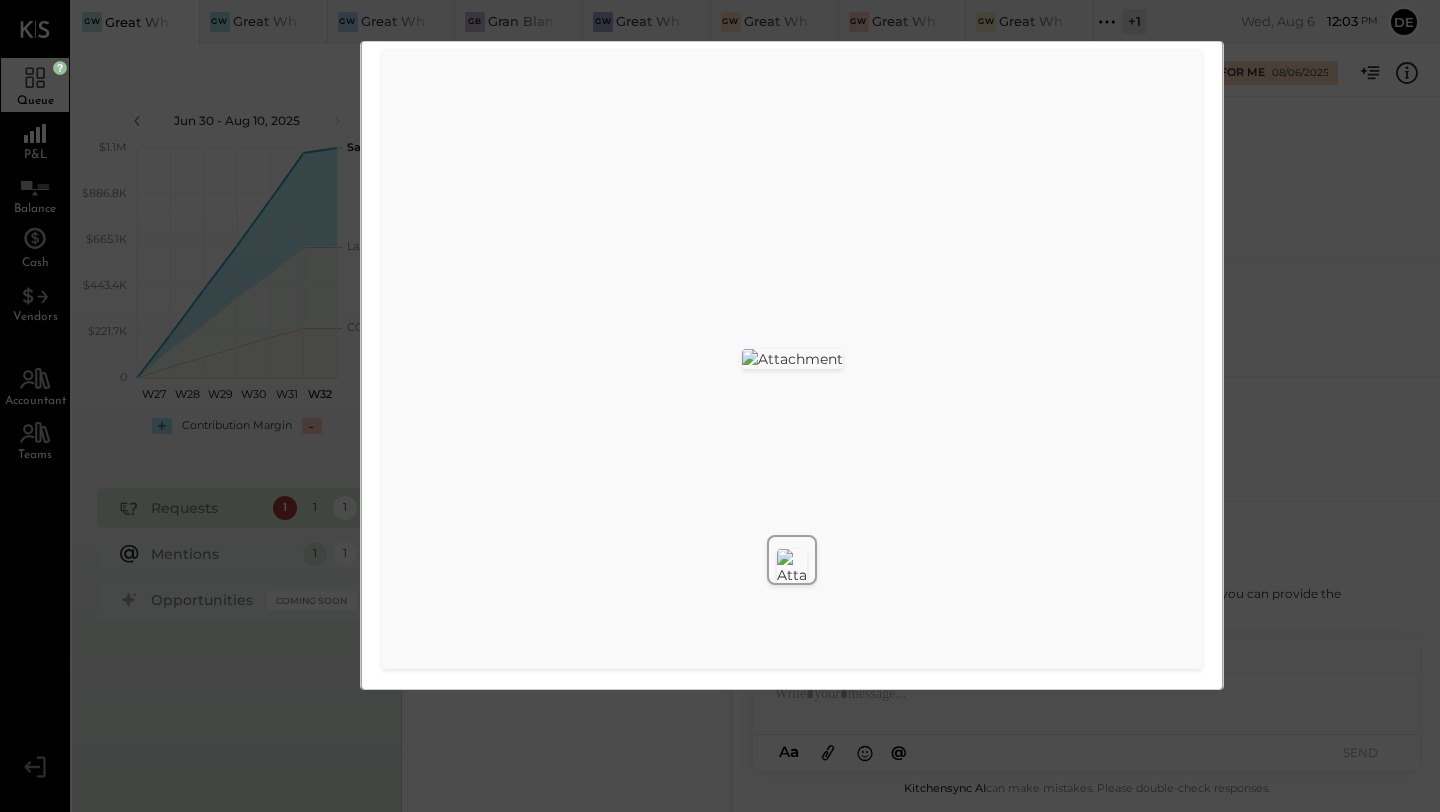 scroll, scrollTop: 252, scrollLeft: 0, axis: vertical 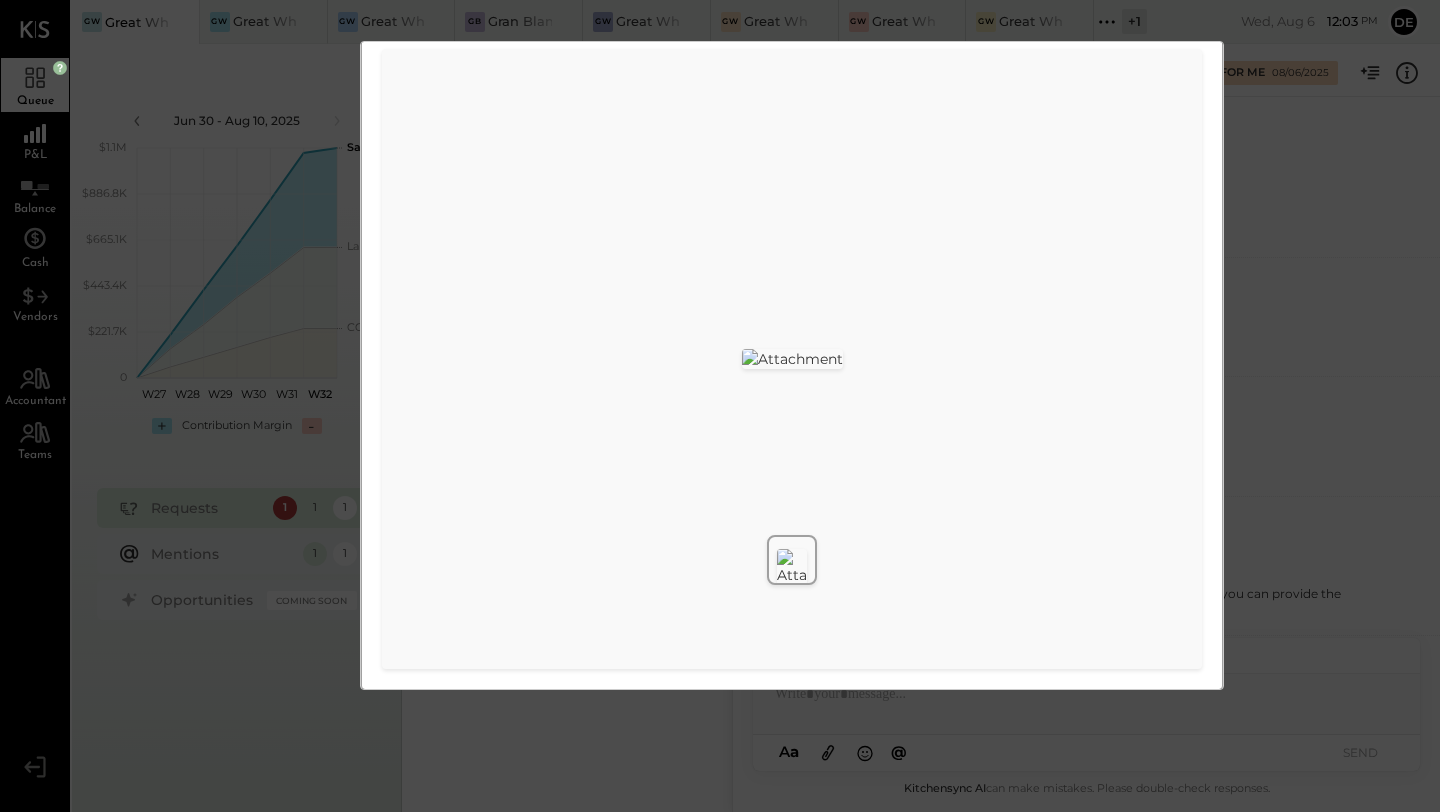 click on "Screenshot [DATE] at [TIME].png Download" at bounding box center [720, 406] 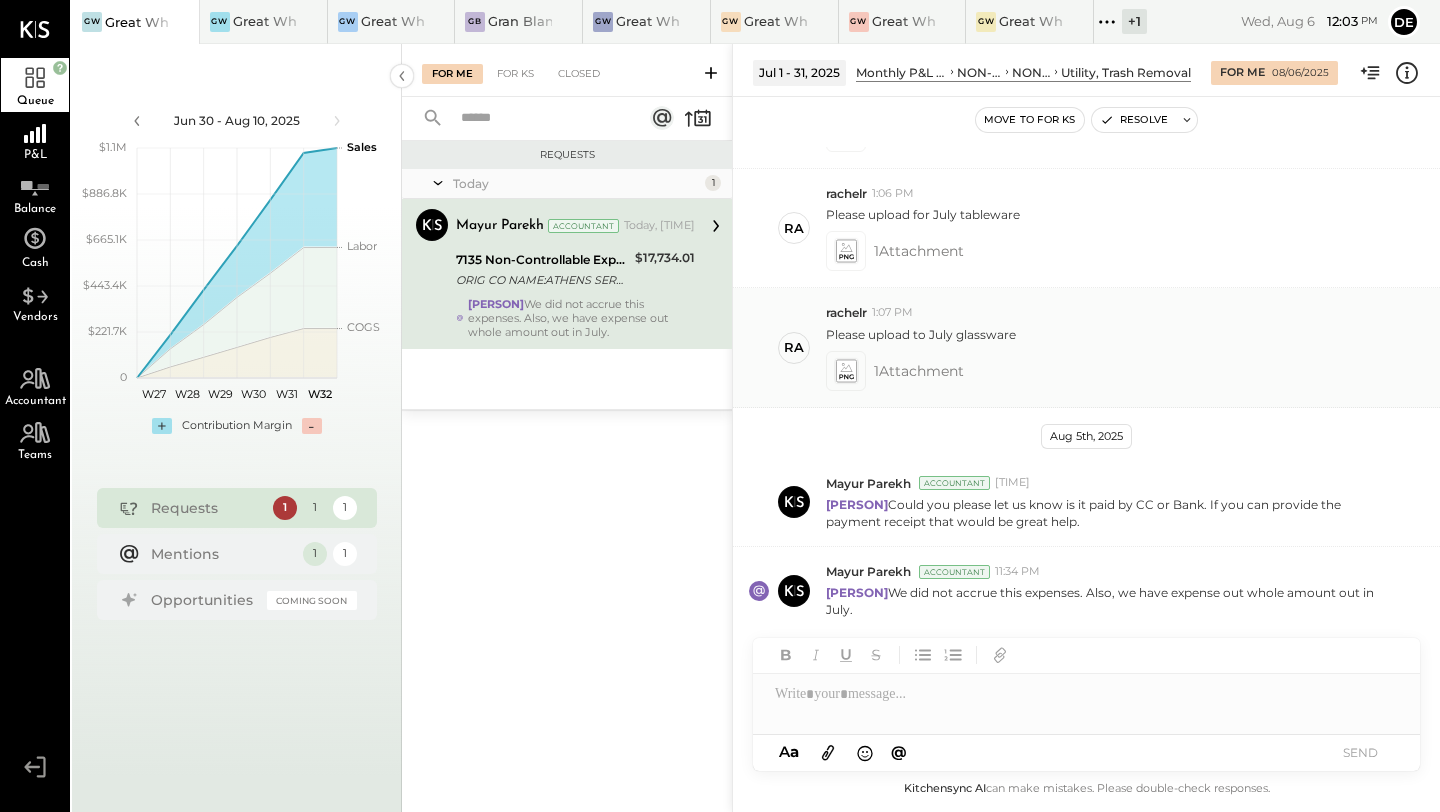 scroll, scrollTop: 625, scrollLeft: 0, axis: vertical 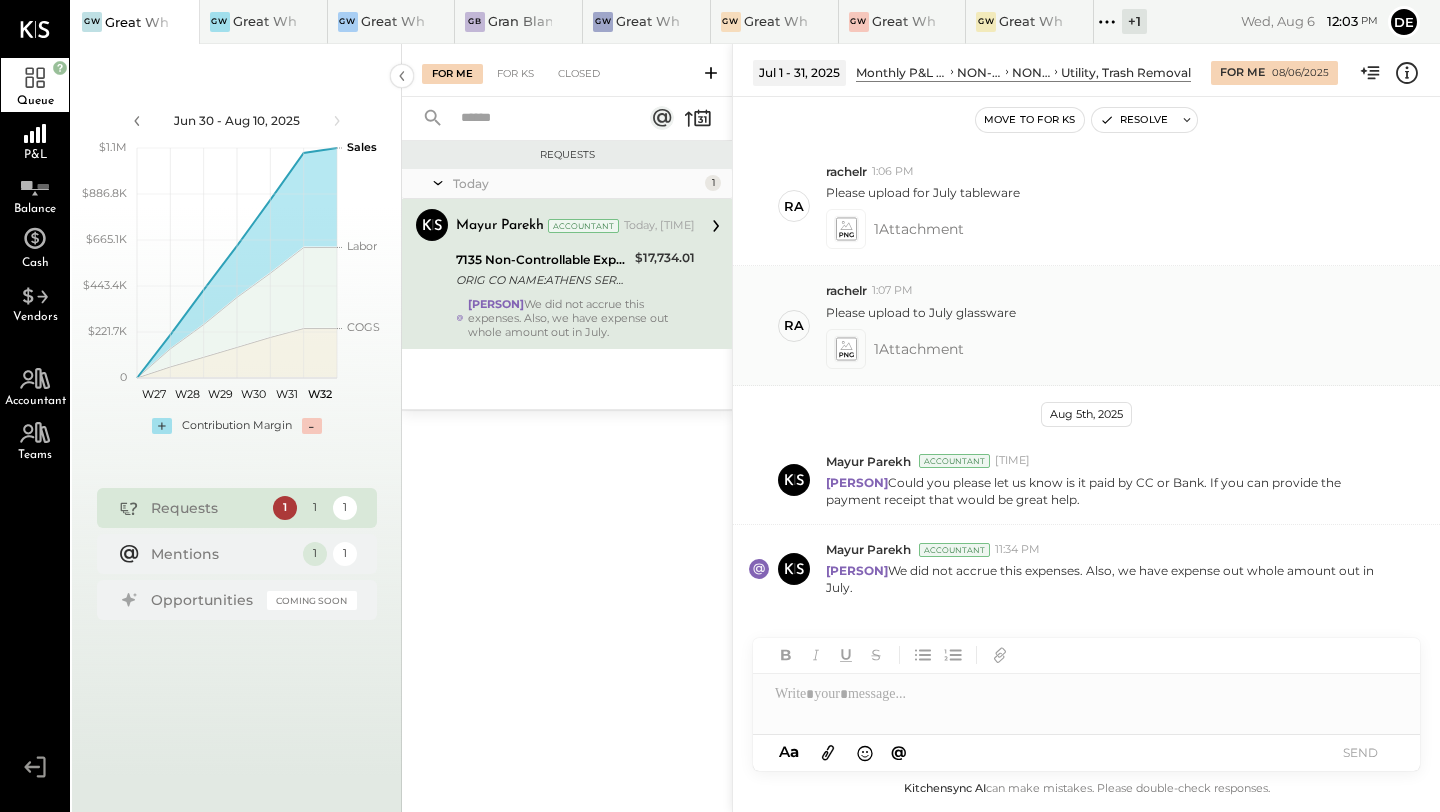 click 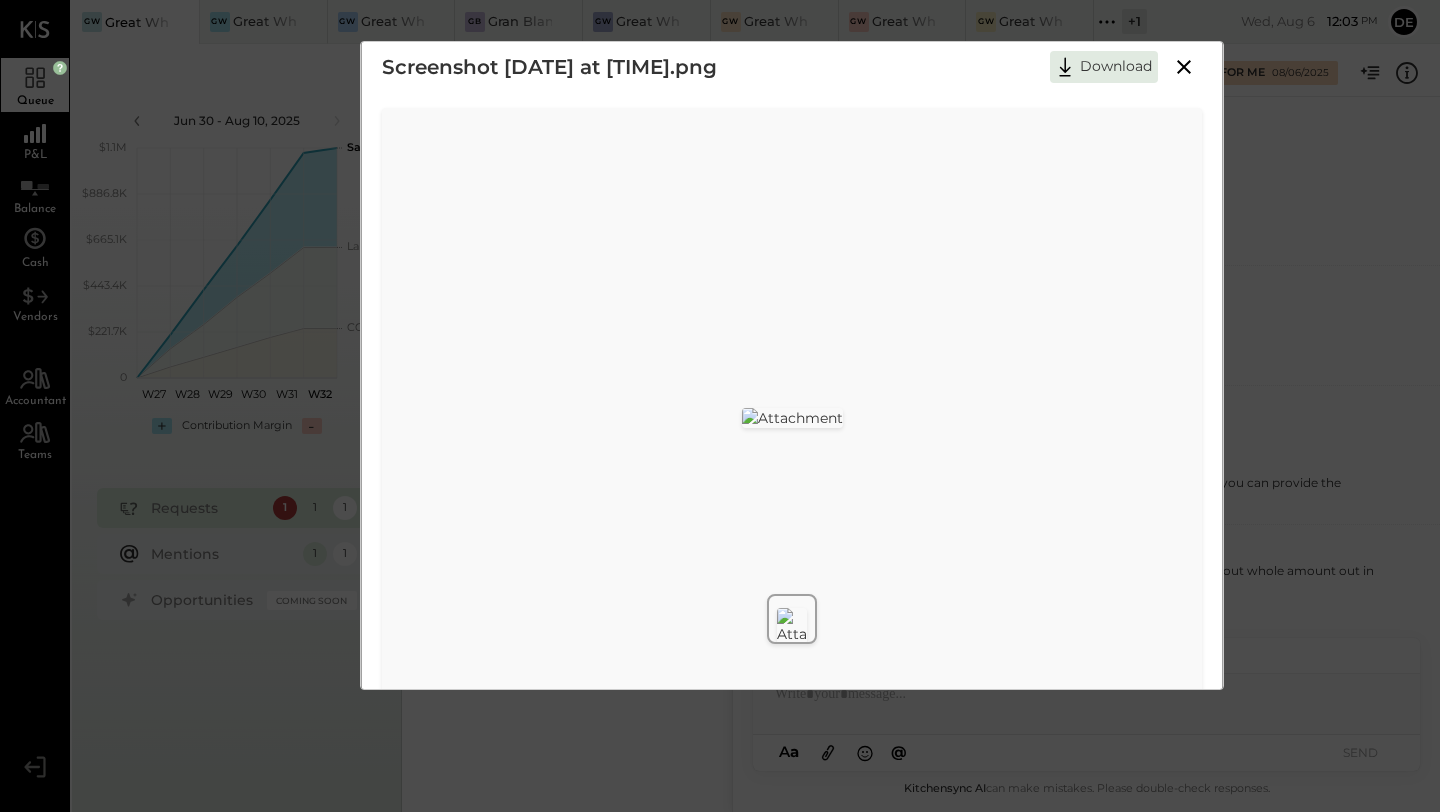 scroll, scrollTop: 0, scrollLeft: 0, axis: both 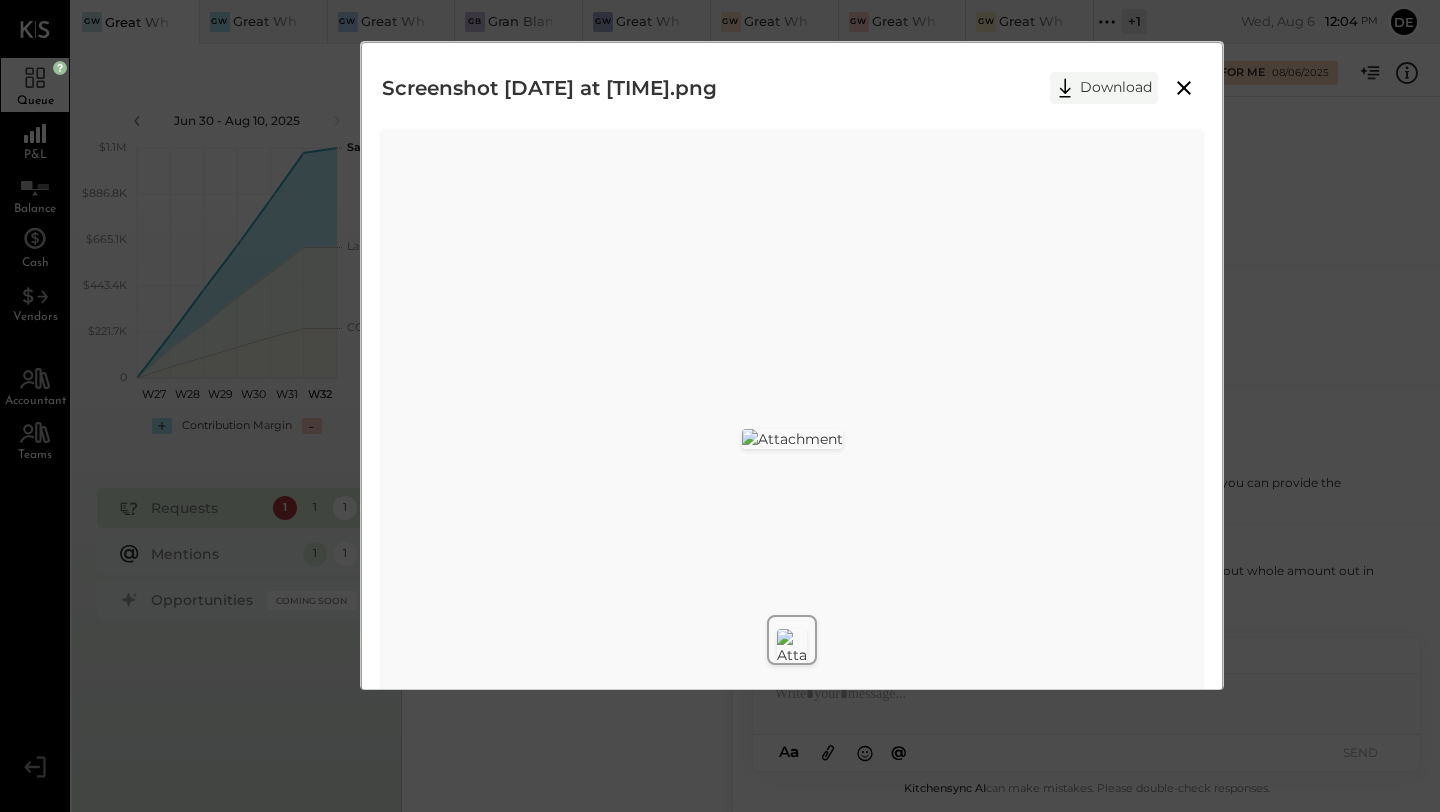 click on "Download" at bounding box center (1104, 88) 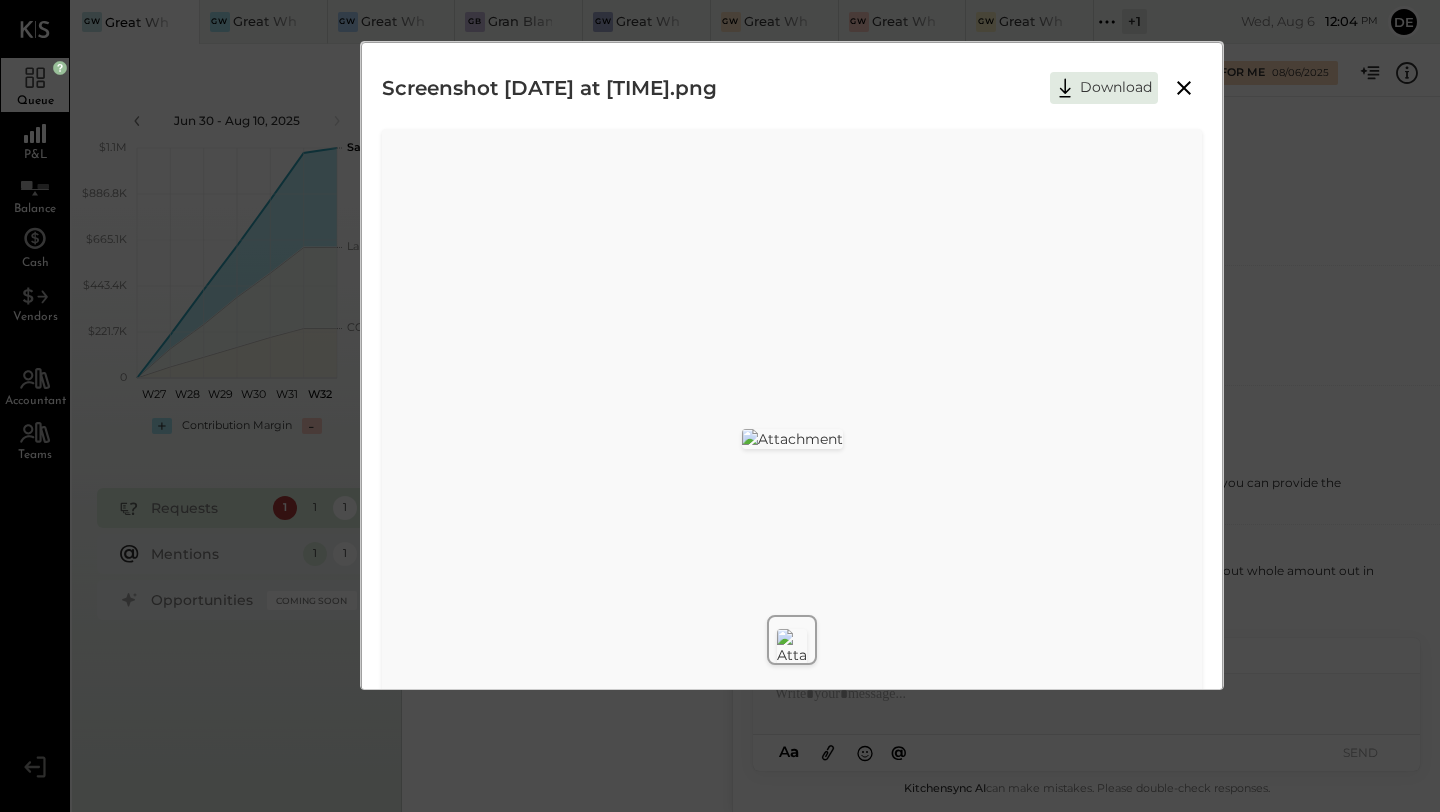 type 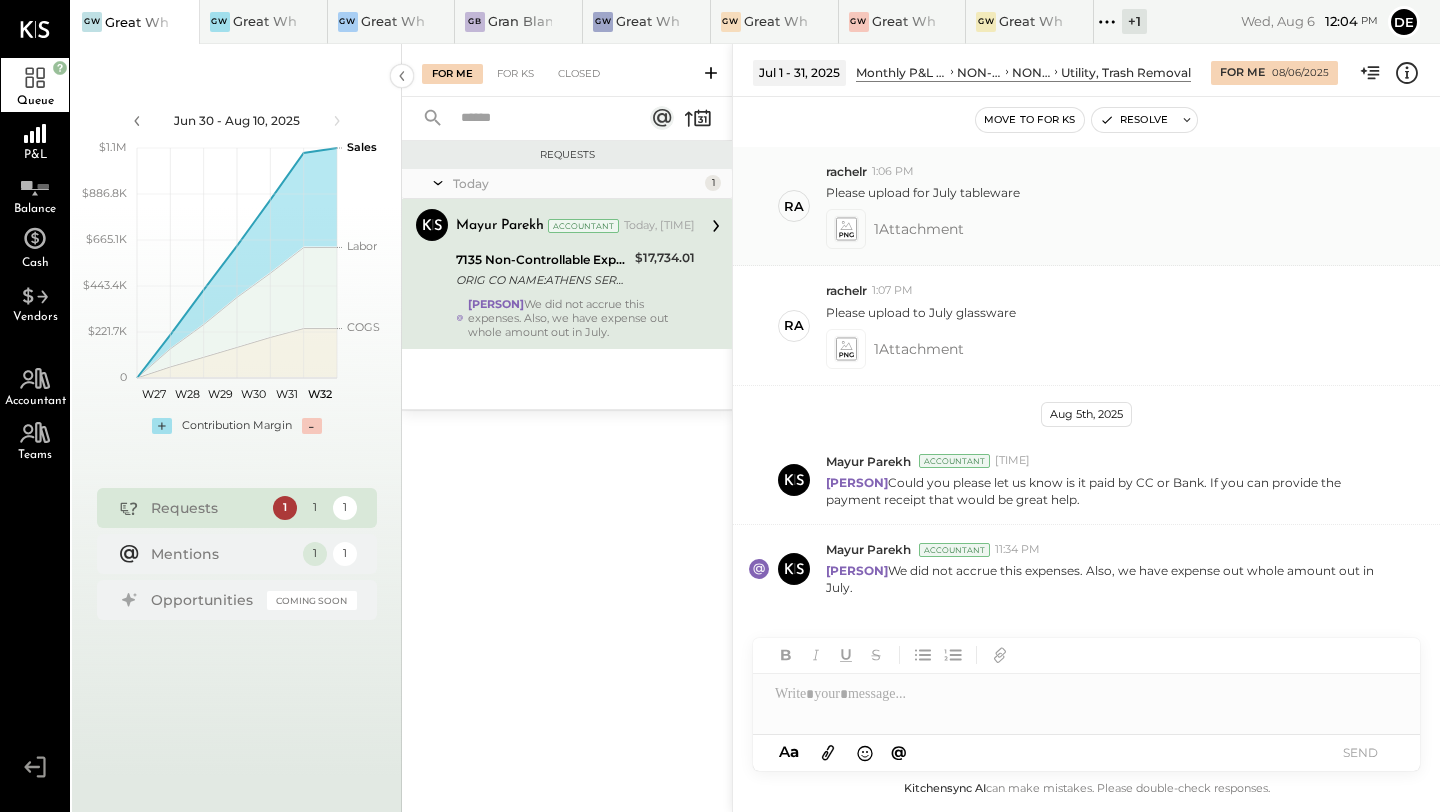 click 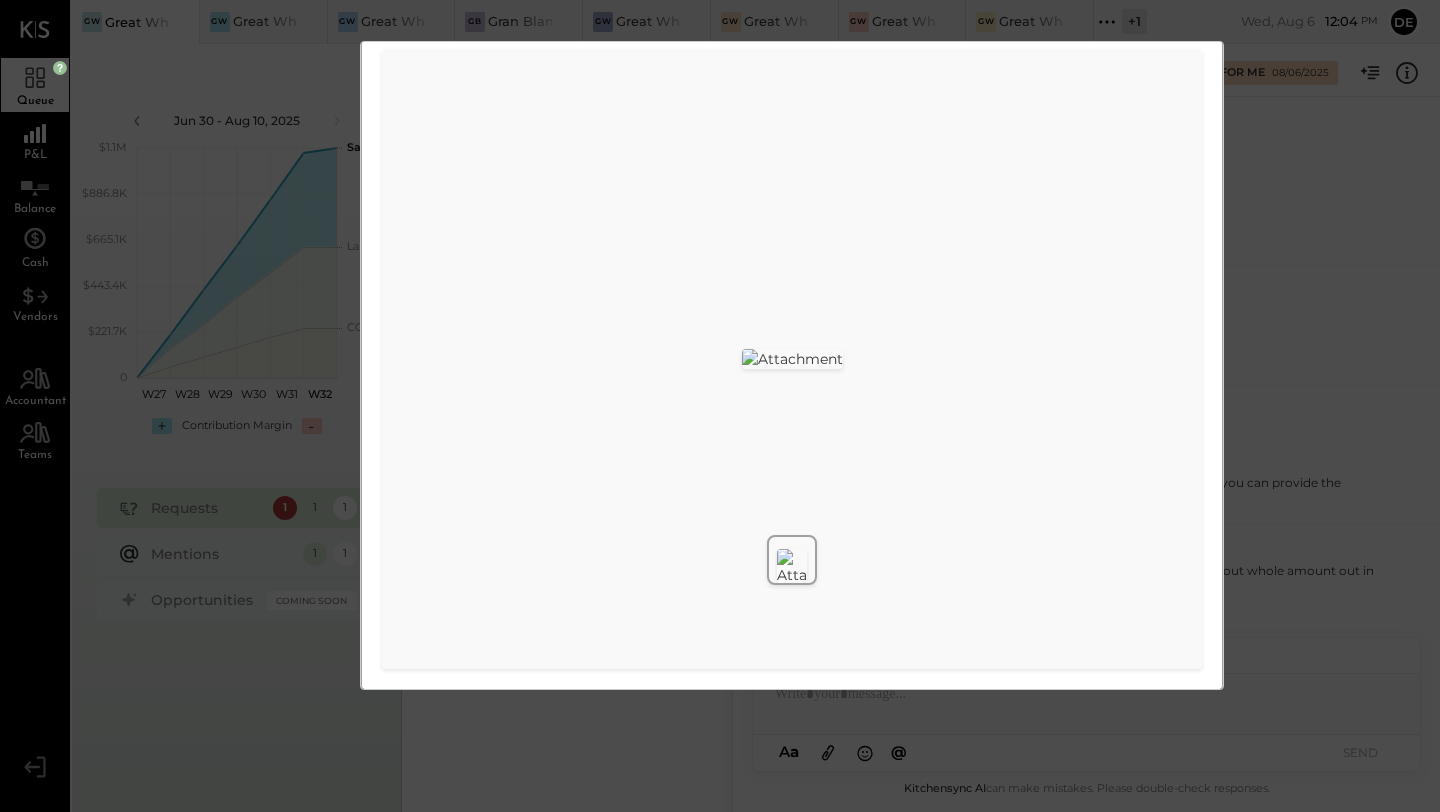scroll, scrollTop: 0, scrollLeft: 0, axis: both 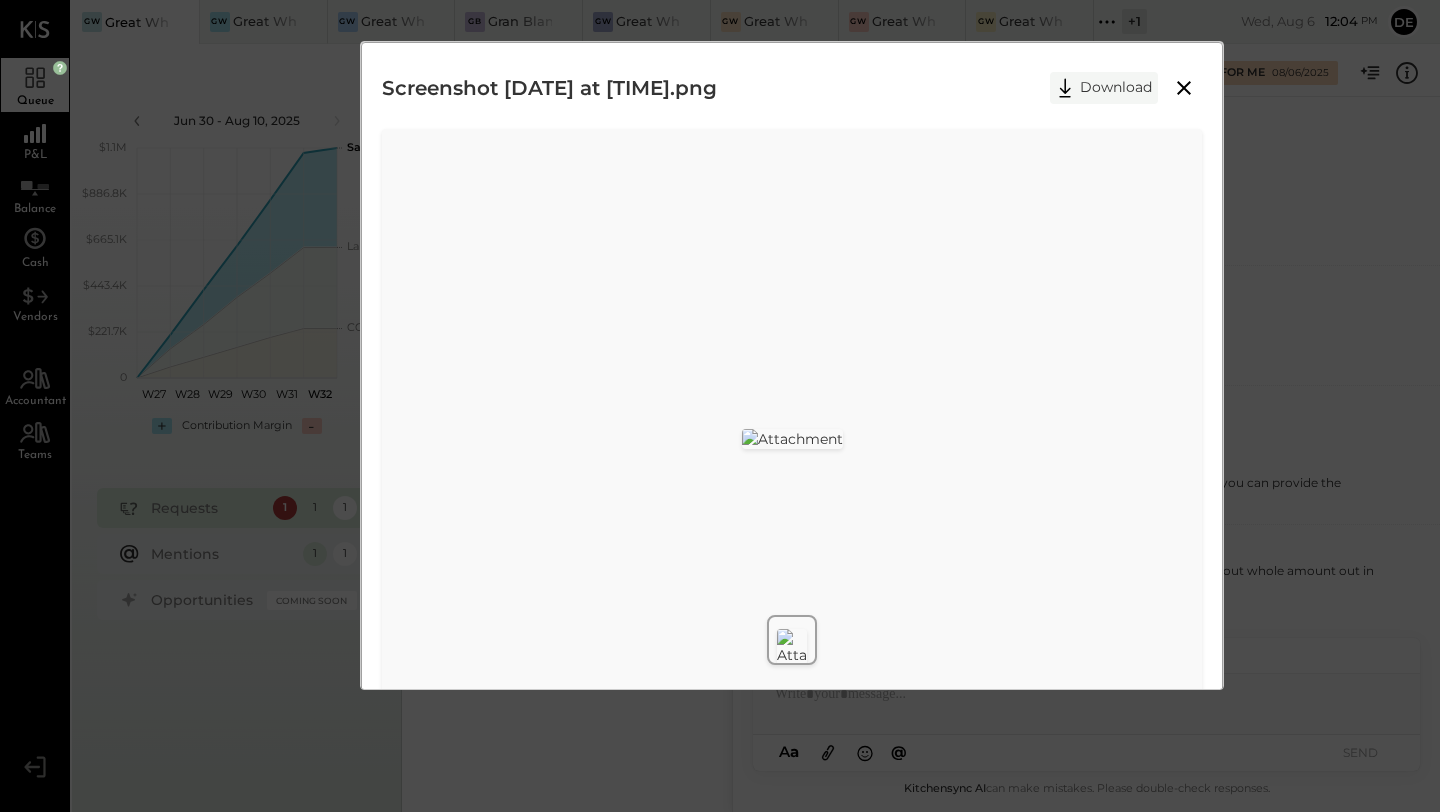 click on "Download" at bounding box center [1104, 88] 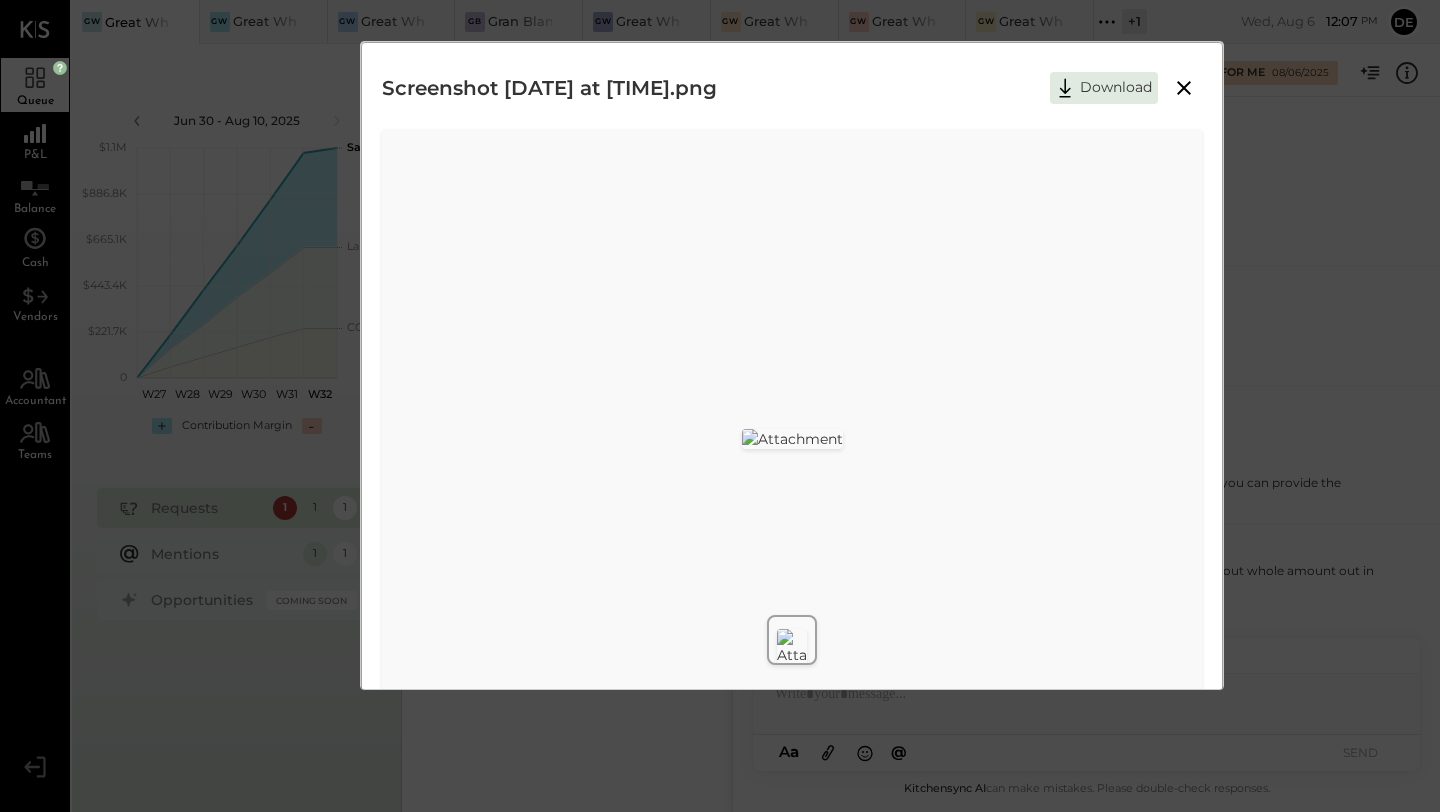 click on "Screenshot [DATE] at [TIME].png Download" at bounding box center [792, 88] 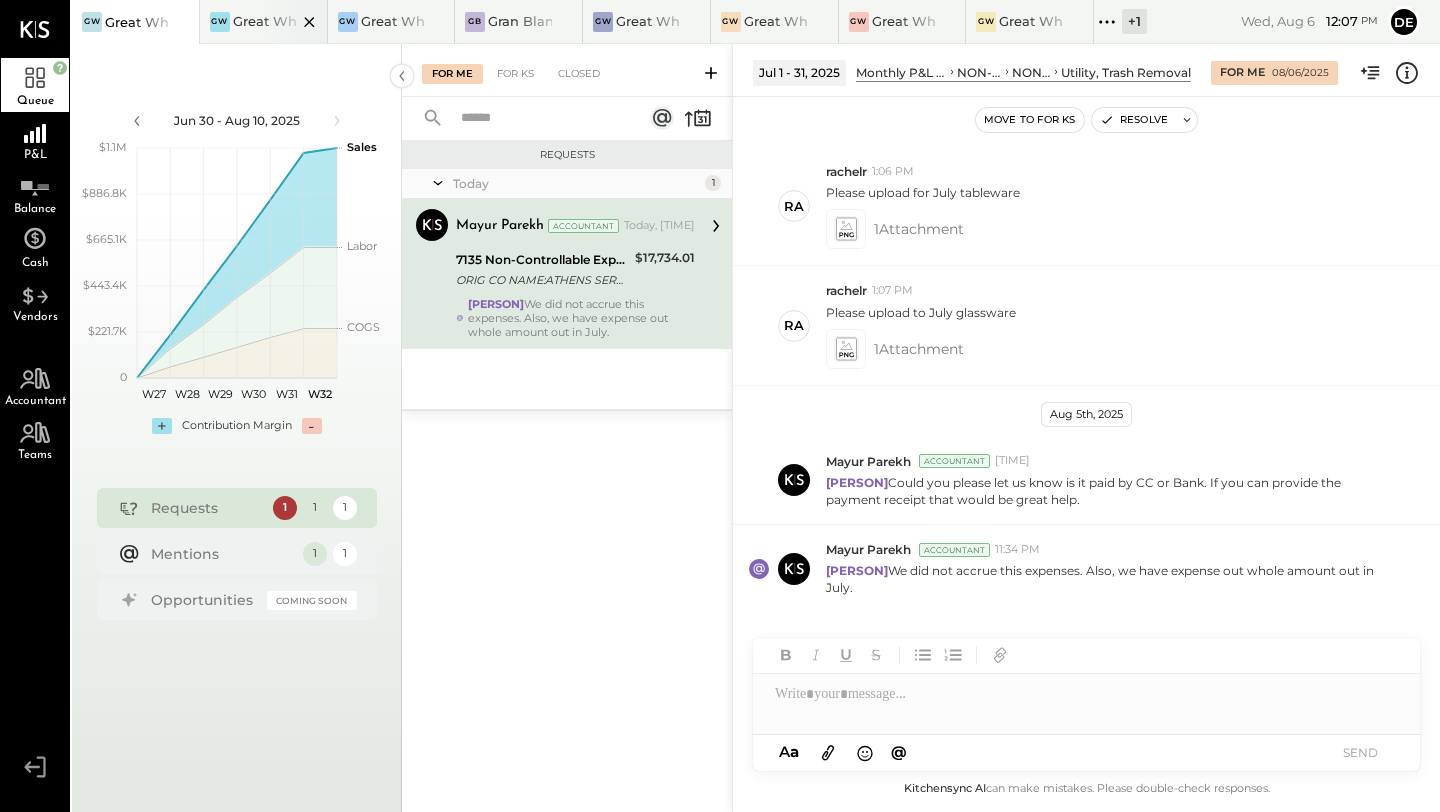 click on "Great White Holdings" at bounding box center (265, 21) 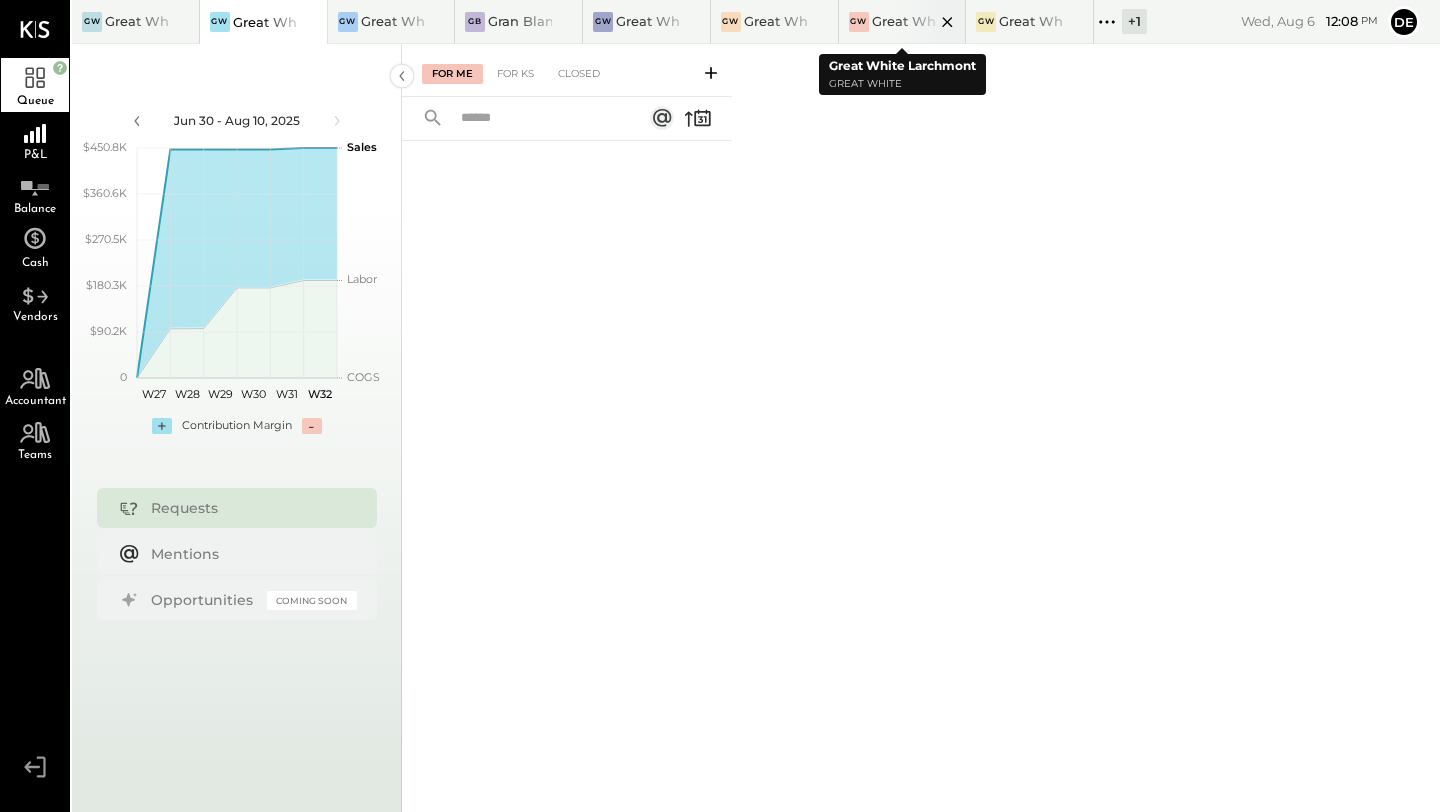 click on "Great White Larchmont" at bounding box center [904, 21] 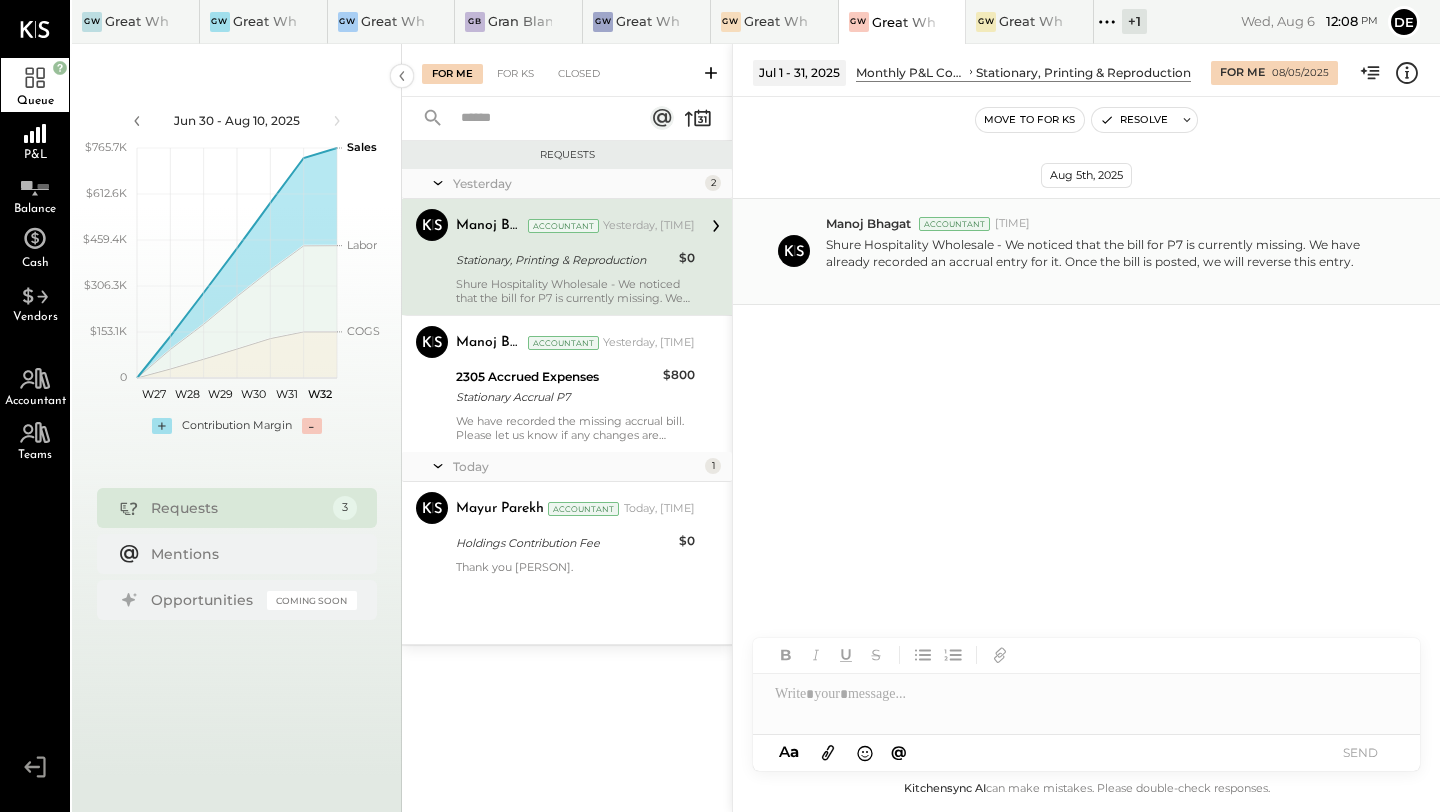 click on "Shure Hospitality Wholesale - We noticed that the bill for P7 is currently missing. We have already recorded an accrual entry for it. Once the bill is posted, we will reverse this entry." at bounding box center [1110, 261] 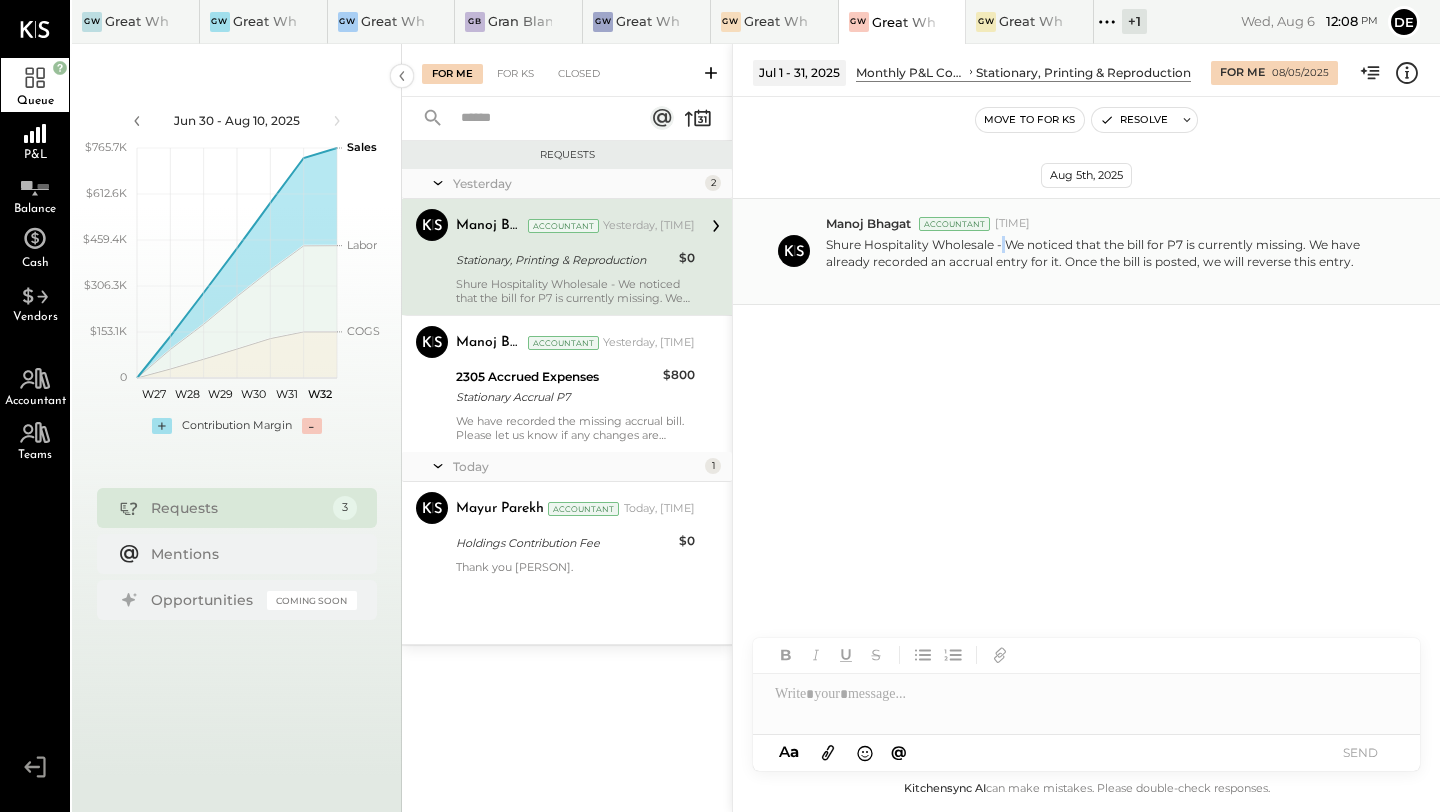 click on "Shure Hospitality Wholesale - We noticed that the bill for P7 is currently missing. We have already recorded an accrual entry for it. Once the bill is posted, we will reverse this entry." at bounding box center (1110, 261) 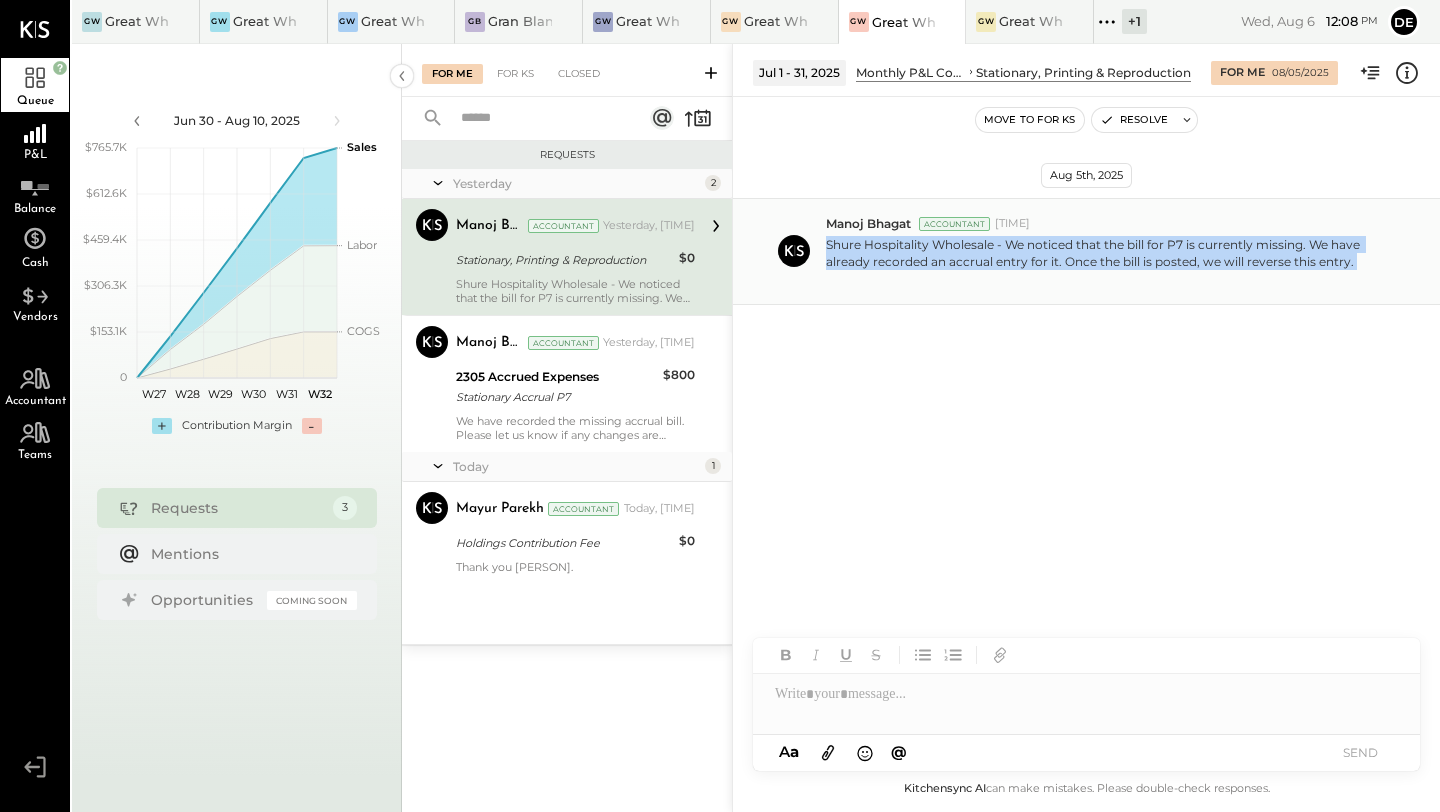 click on "Shure Hospitality Wholesale - We noticed that the bill for P7 is currently missing. We have already recorded an accrual entry for it. Once the bill is posted, we will reverse this entry." at bounding box center [1110, 261] 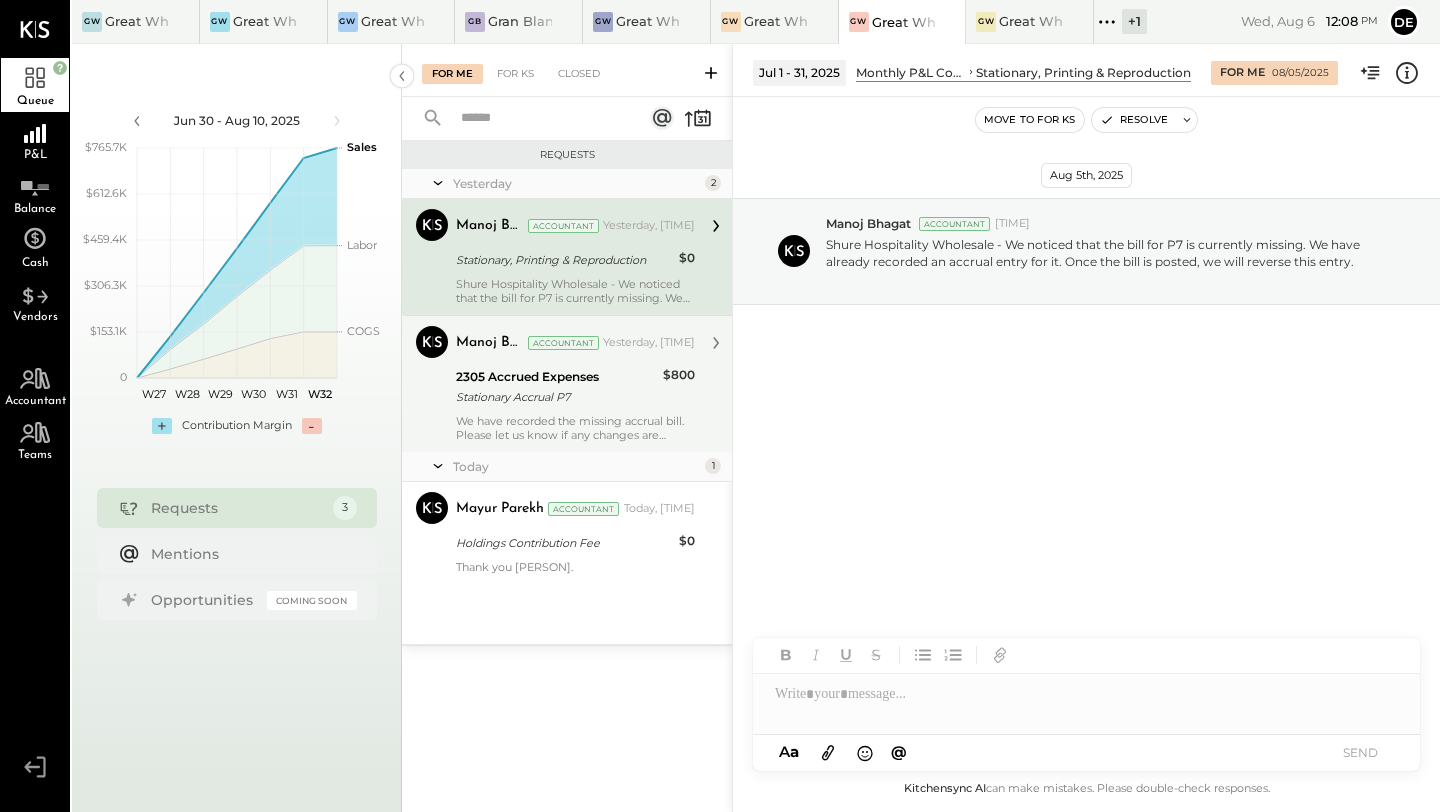 click on "[PERSON] [PERSON] Yesterday, [TIME] [NUMBER] Accrued Expenses Stationary Accrual P7 [AMOUNT] We have recorded the missing accrual bill. Please let us know if any changes are needed." at bounding box center [575, 384] 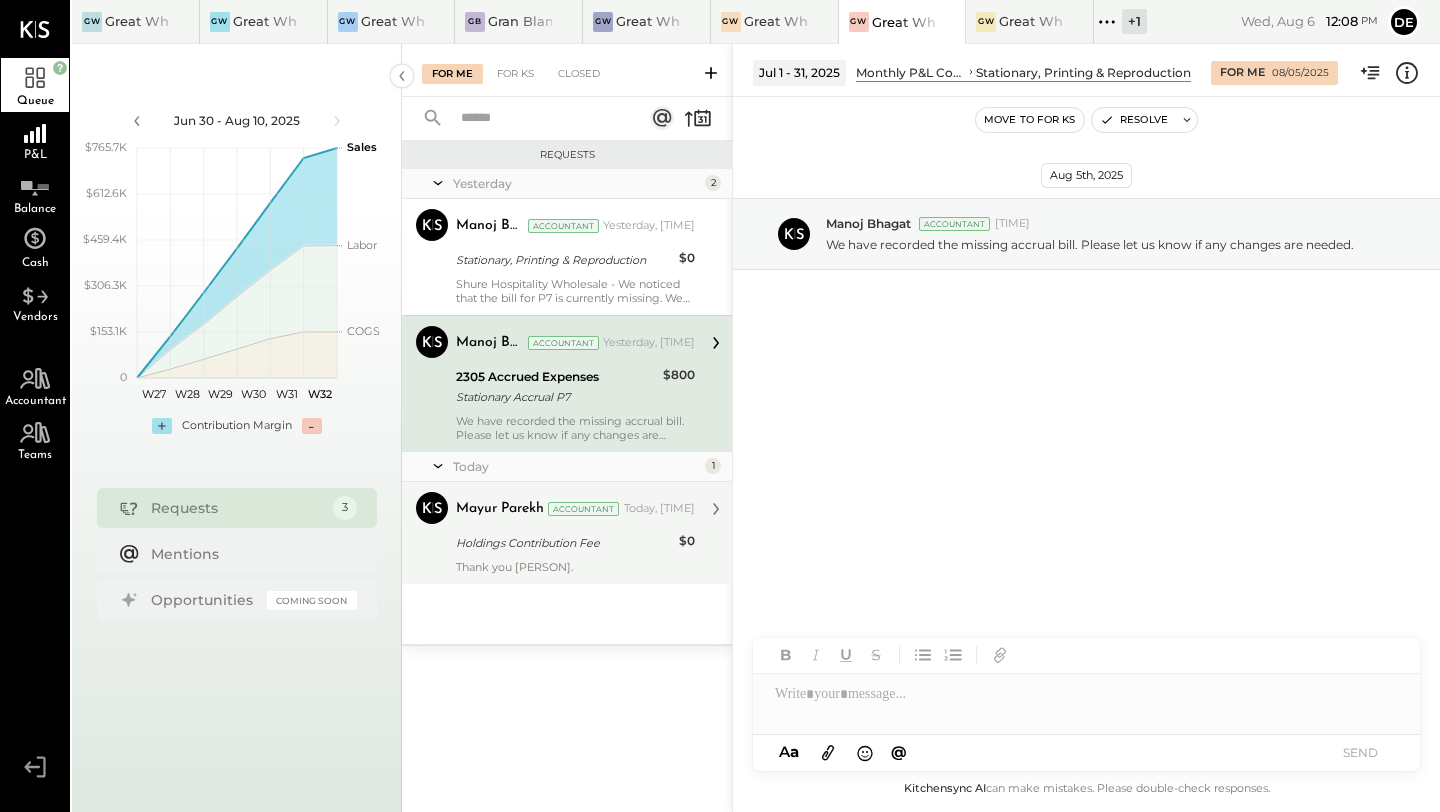 click on "Holdings Contribution Fee" at bounding box center (564, 543) 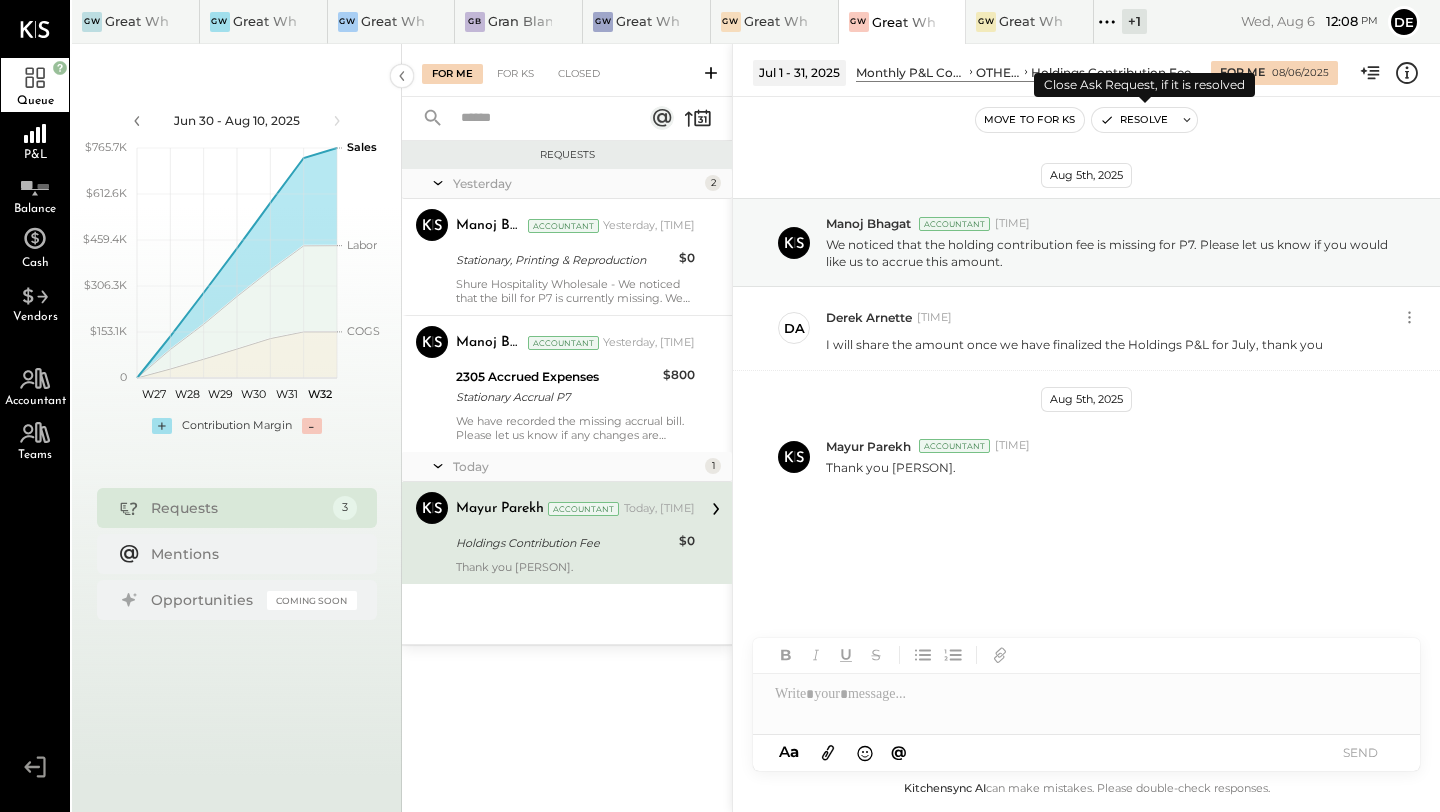 click 